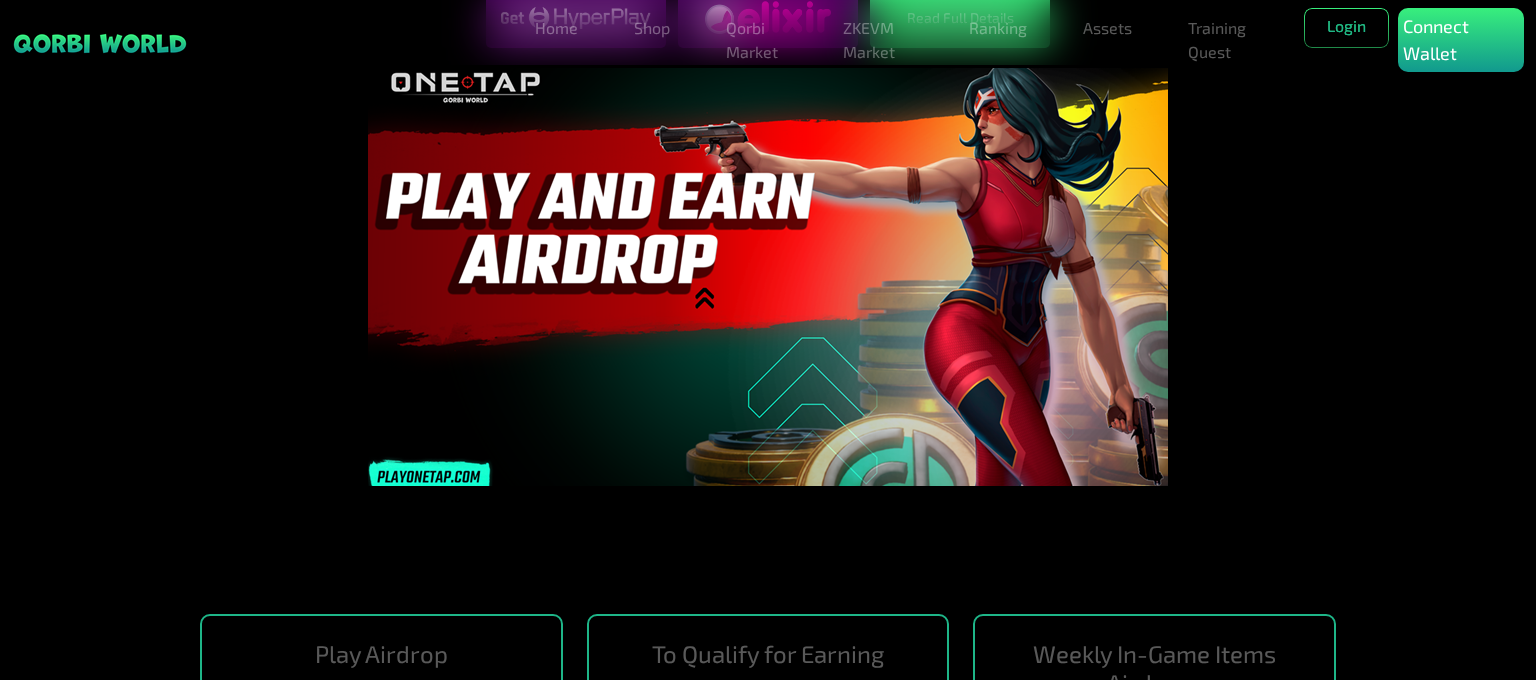 scroll, scrollTop: 0, scrollLeft: 0, axis: both 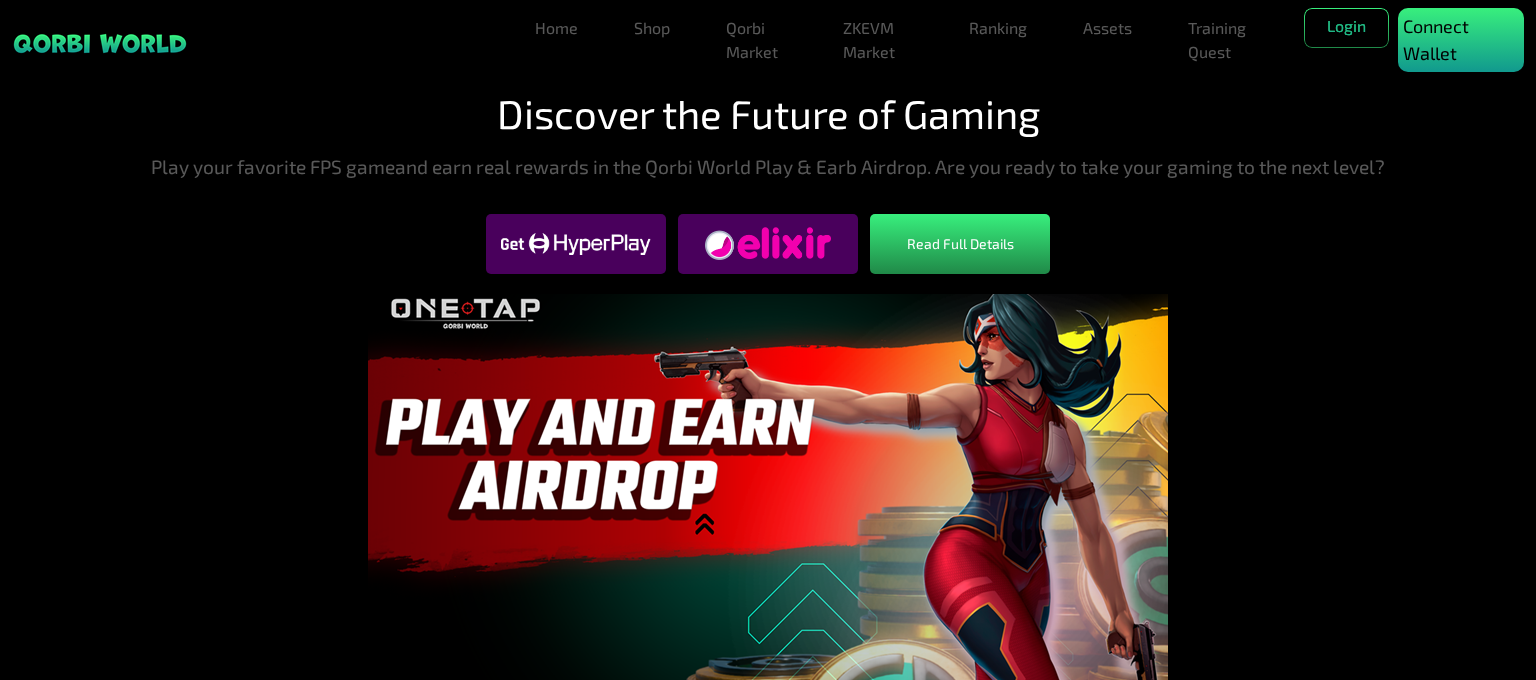 click on "Connect Wallet" at bounding box center [1461, 40] 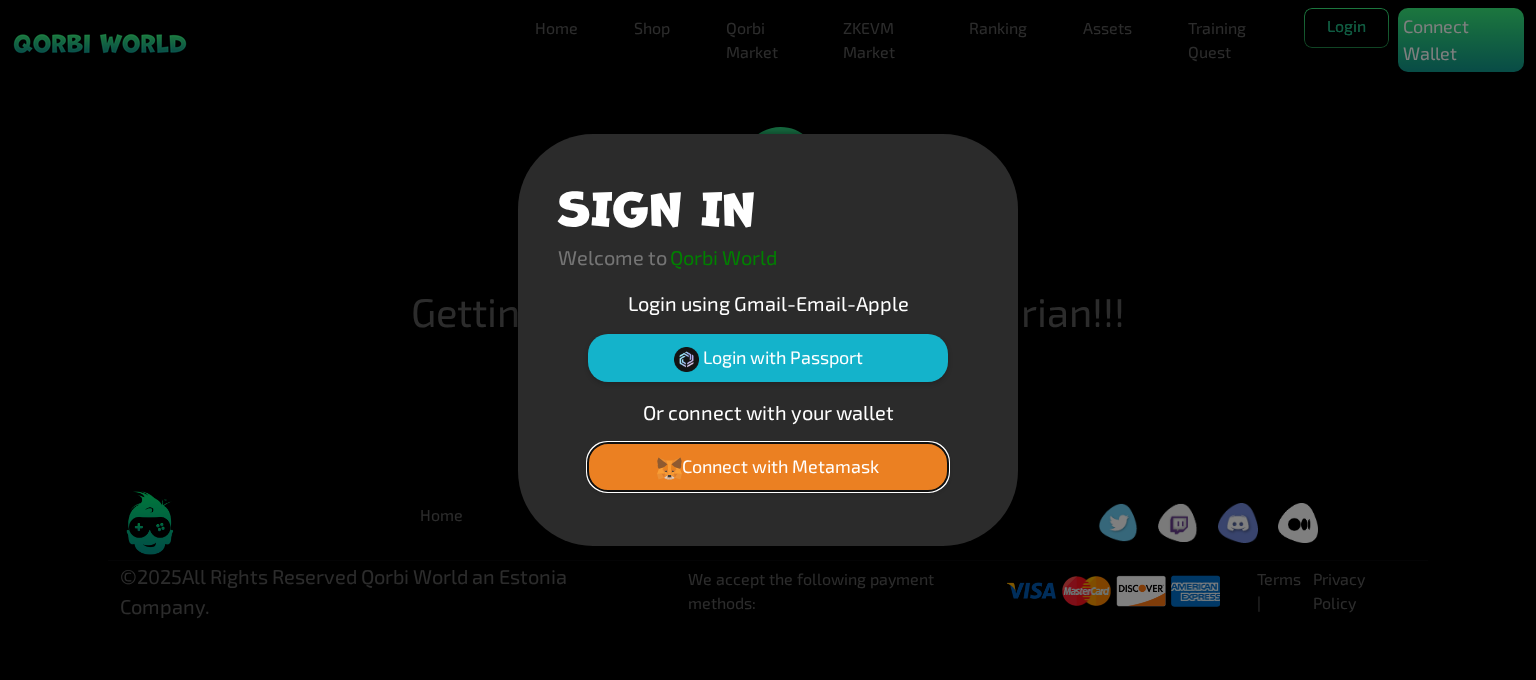 click on "Connect with Metamask" at bounding box center (768, 467) 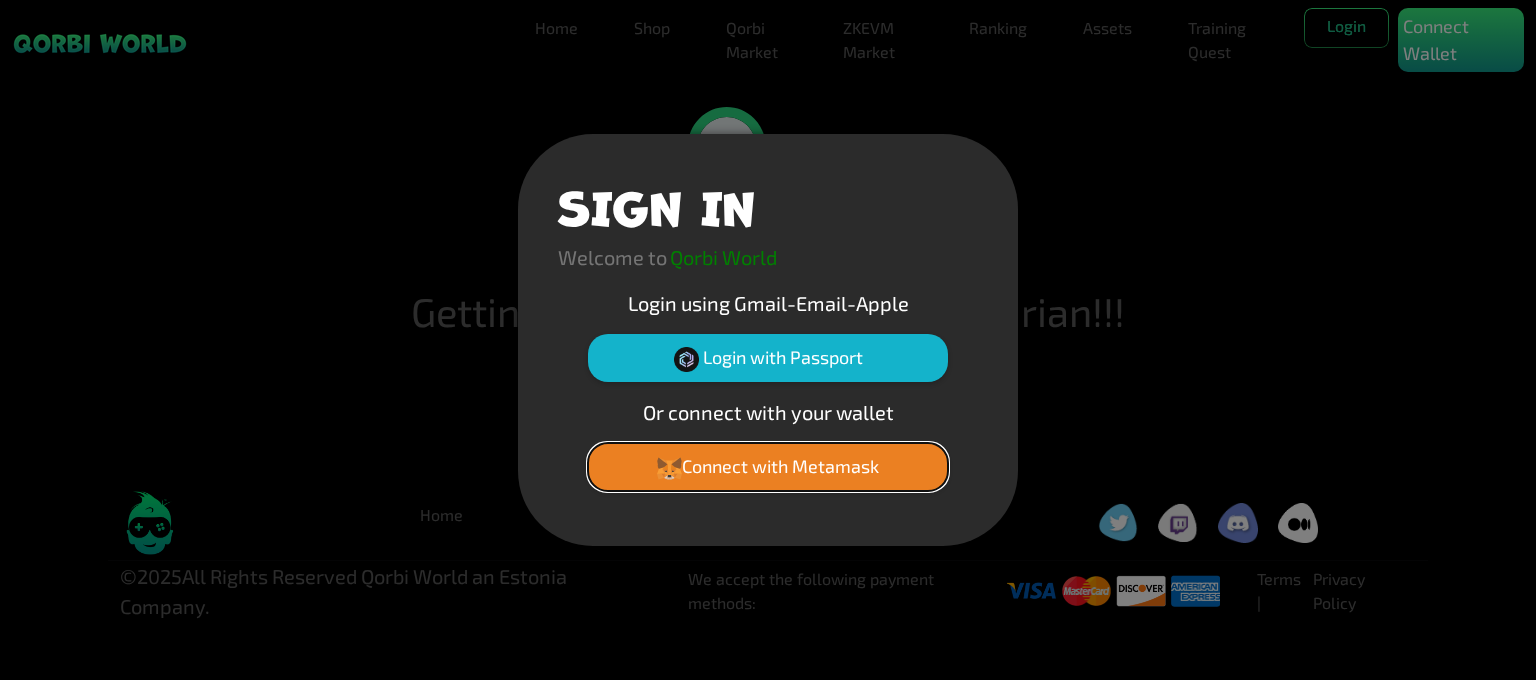 click on "Connect with Metamask" at bounding box center (768, 467) 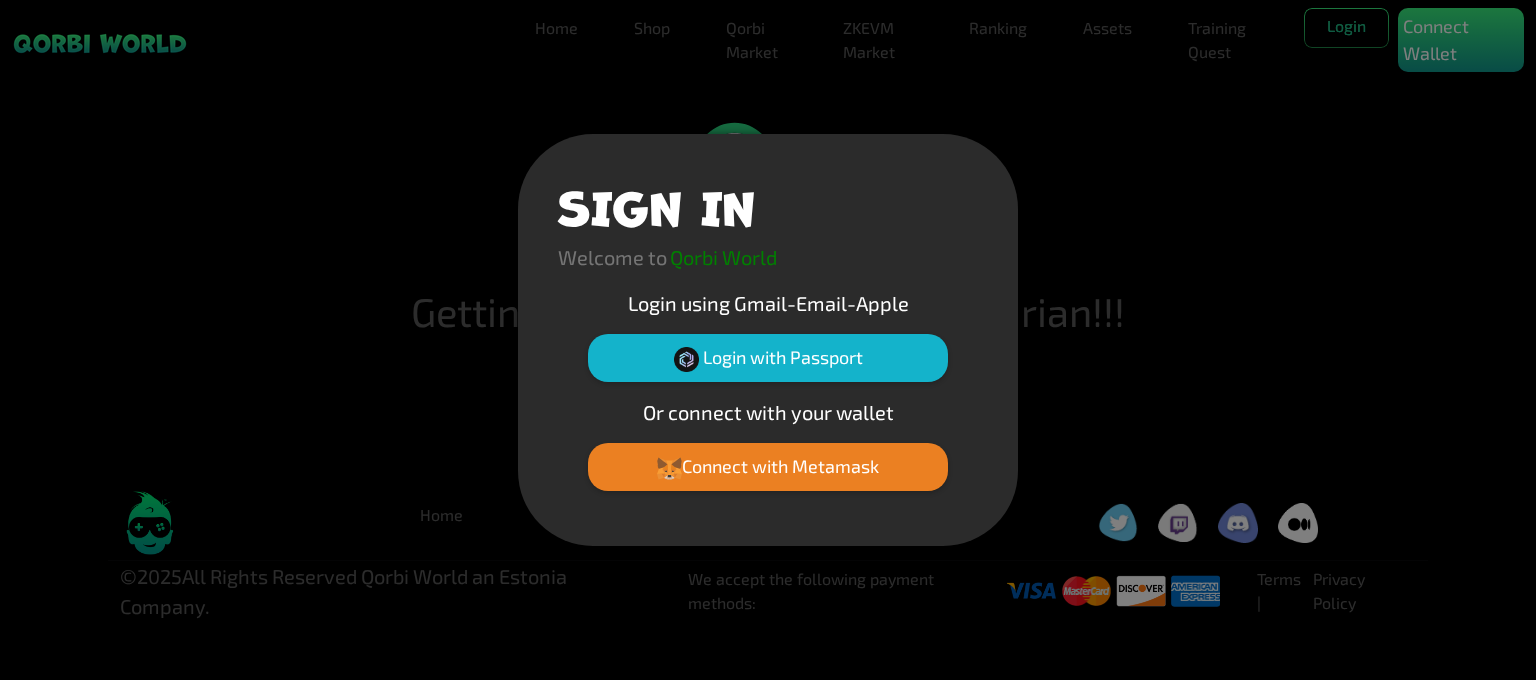 click on "SIGN IN Welcome to Qorbi World Login using Gmail-Email-Apple   Login with Passport Or connect with your wallet  Connect with Metamask" at bounding box center (768, 340) 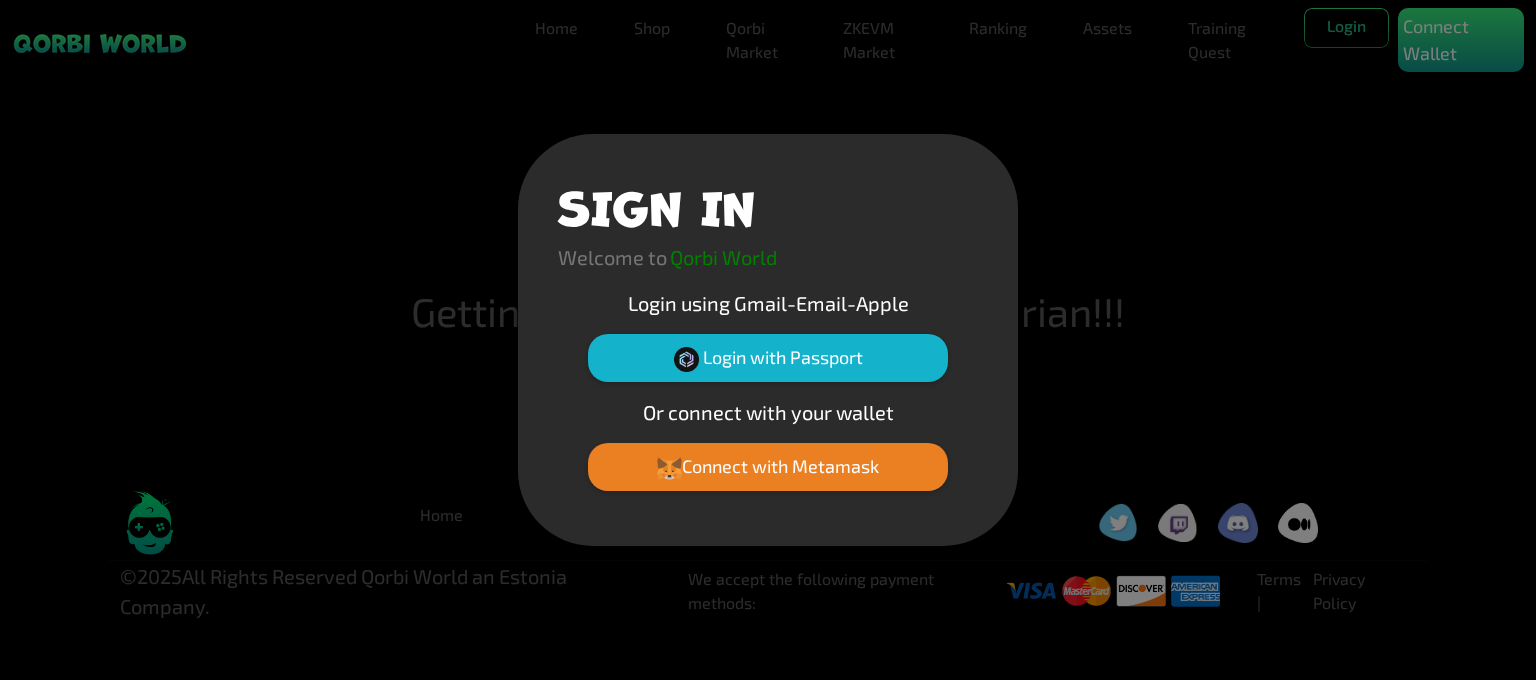click on "SIGN IN Welcome to Qorbi World Login using Gmail-Email-Apple   Login with Passport Or connect with your wallet  Connect with Metamask" at bounding box center (768, 340) 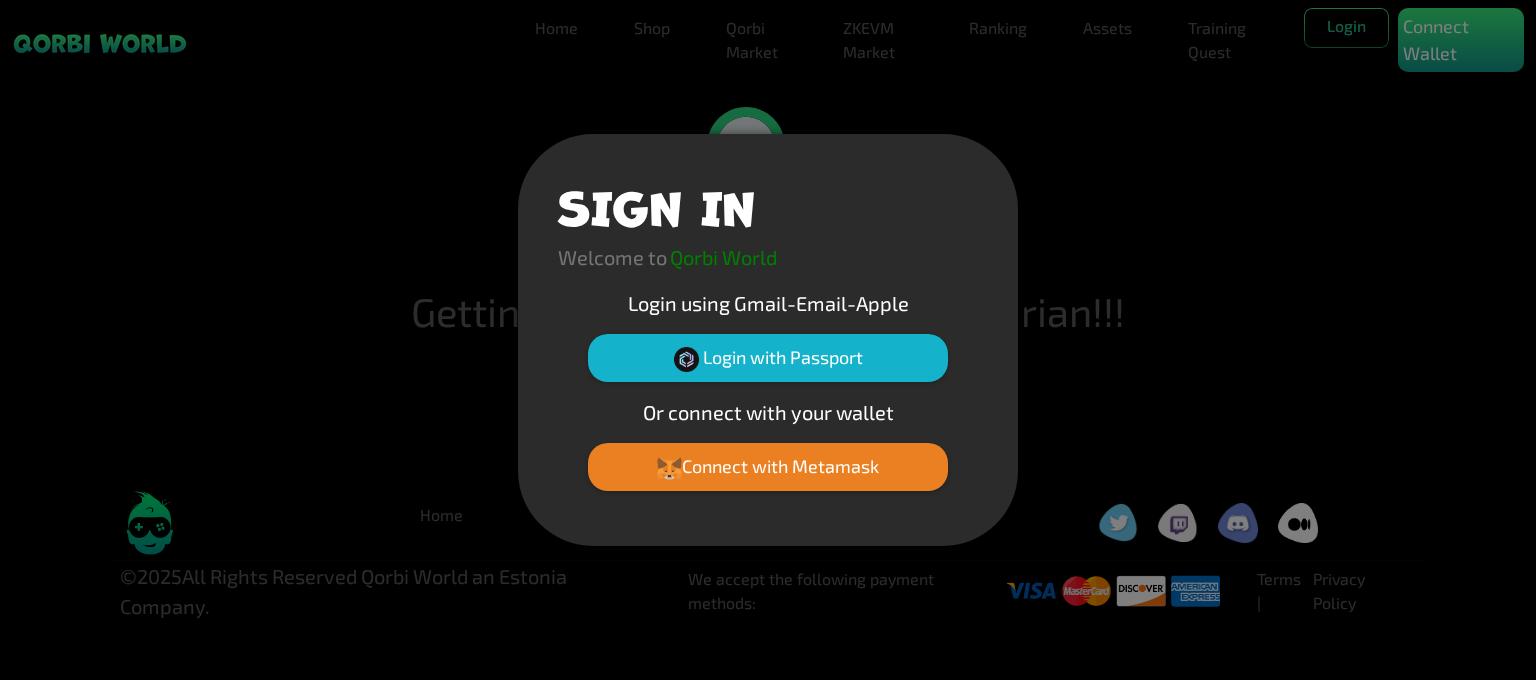 click on "SIGN IN Welcome to Qorbi World Login using Gmail-Email-Apple   Login with Passport Or connect with your wallet  Connect with Metamask" at bounding box center [768, 340] 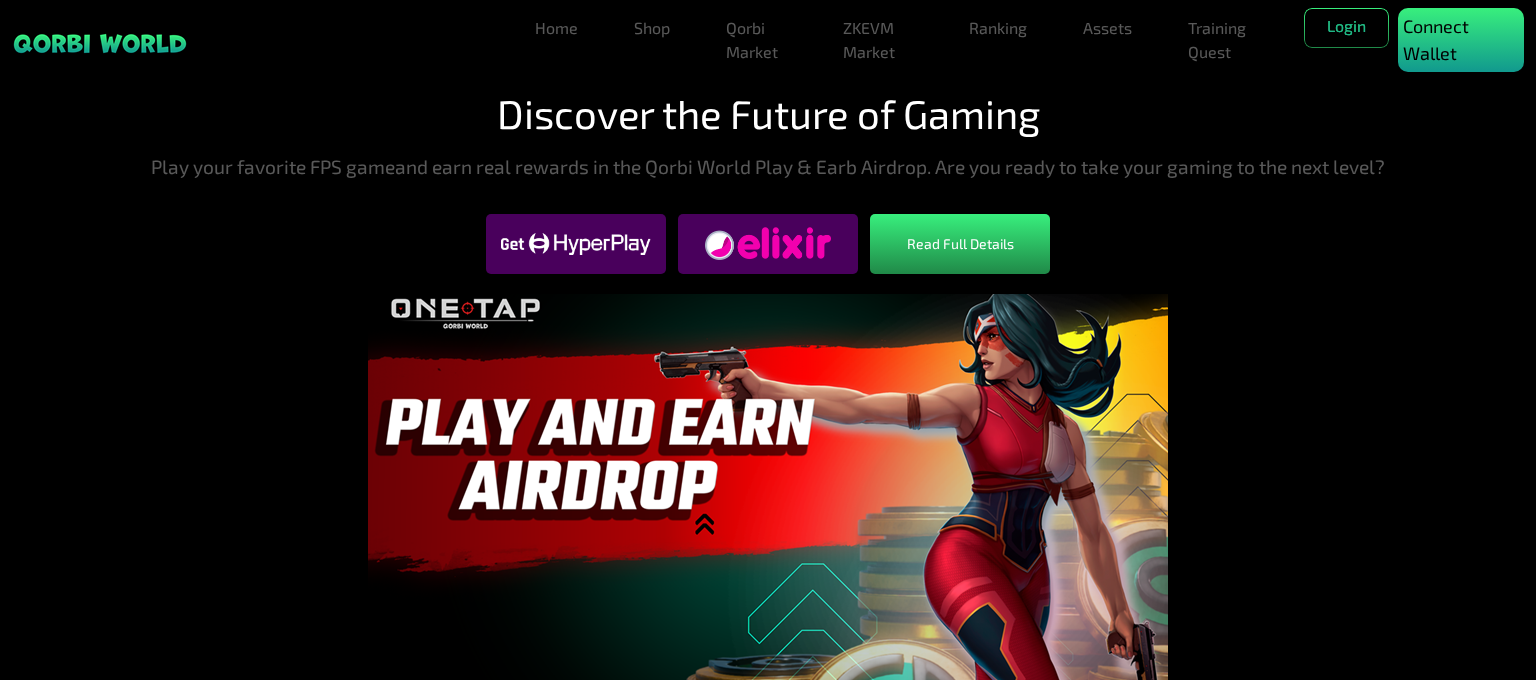 click on "Connect Wallet" at bounding box center (1461, 40) 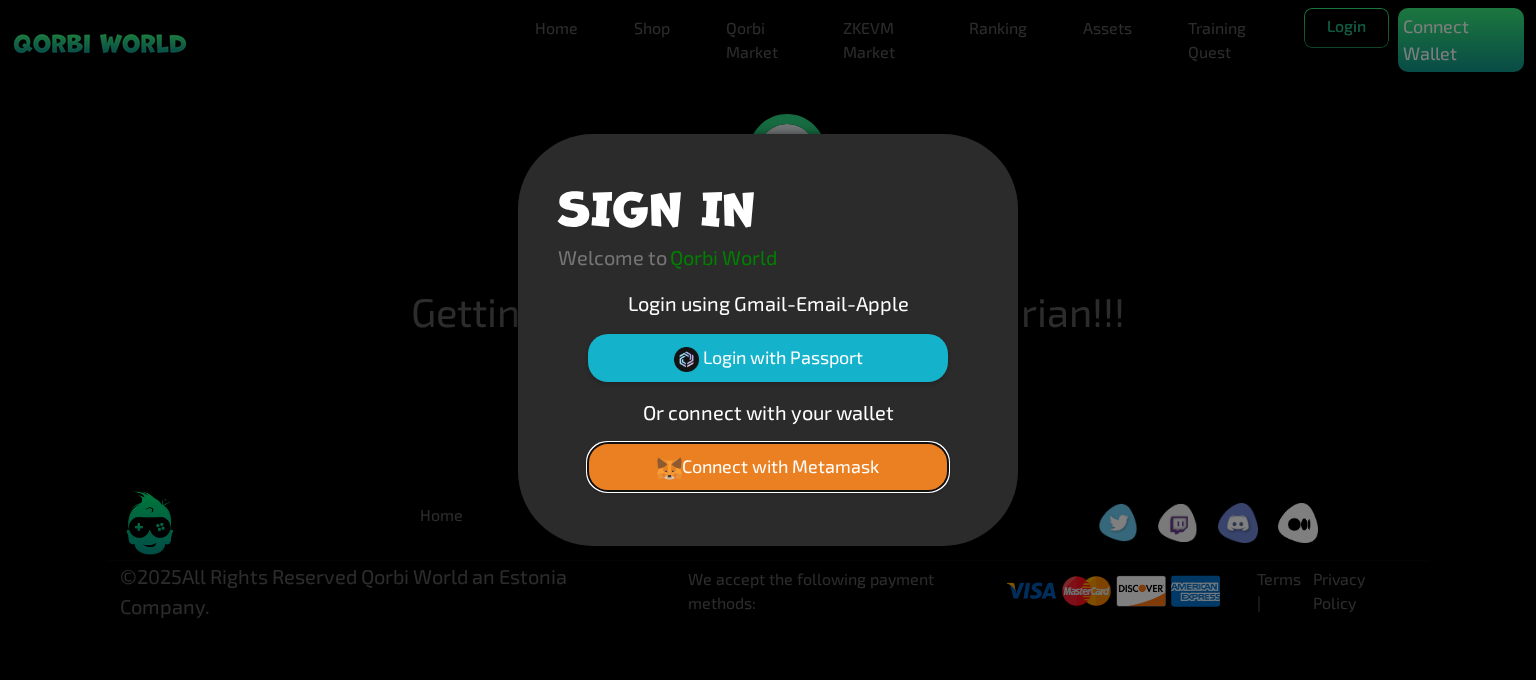 click on "Connect with Metamask" at bounding box center (768, 467) 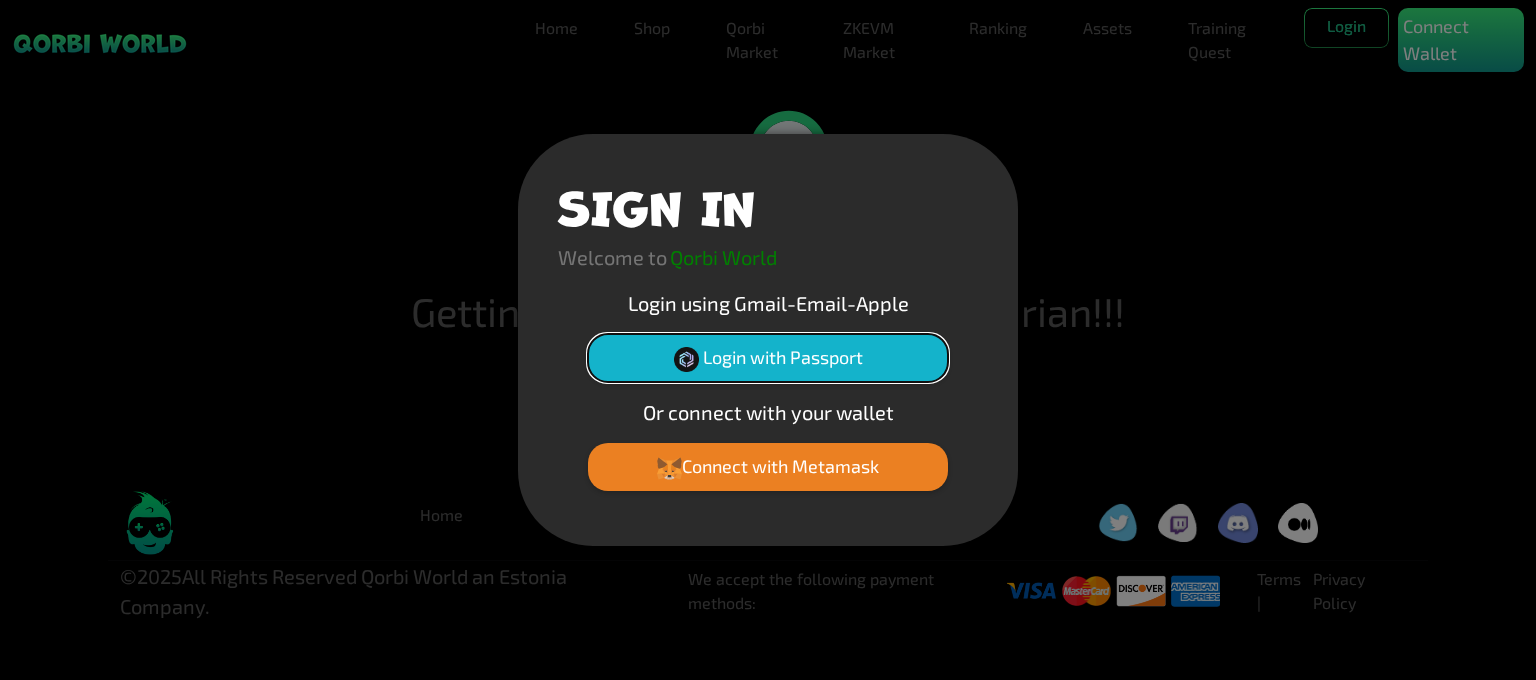 click on "Login with Passport" at bounding box center [768, 358] 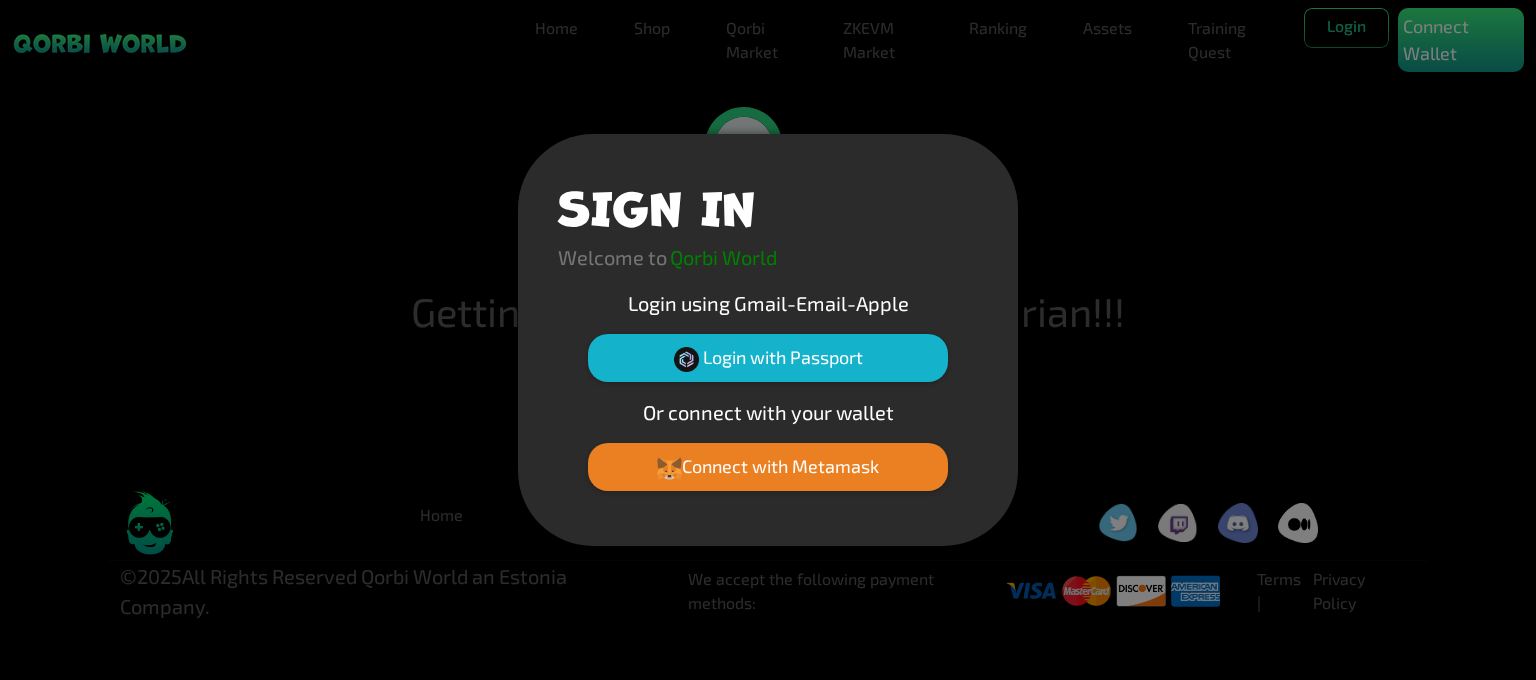 scroll, scrollTop: 0, scrollLeft: 0, axis: both 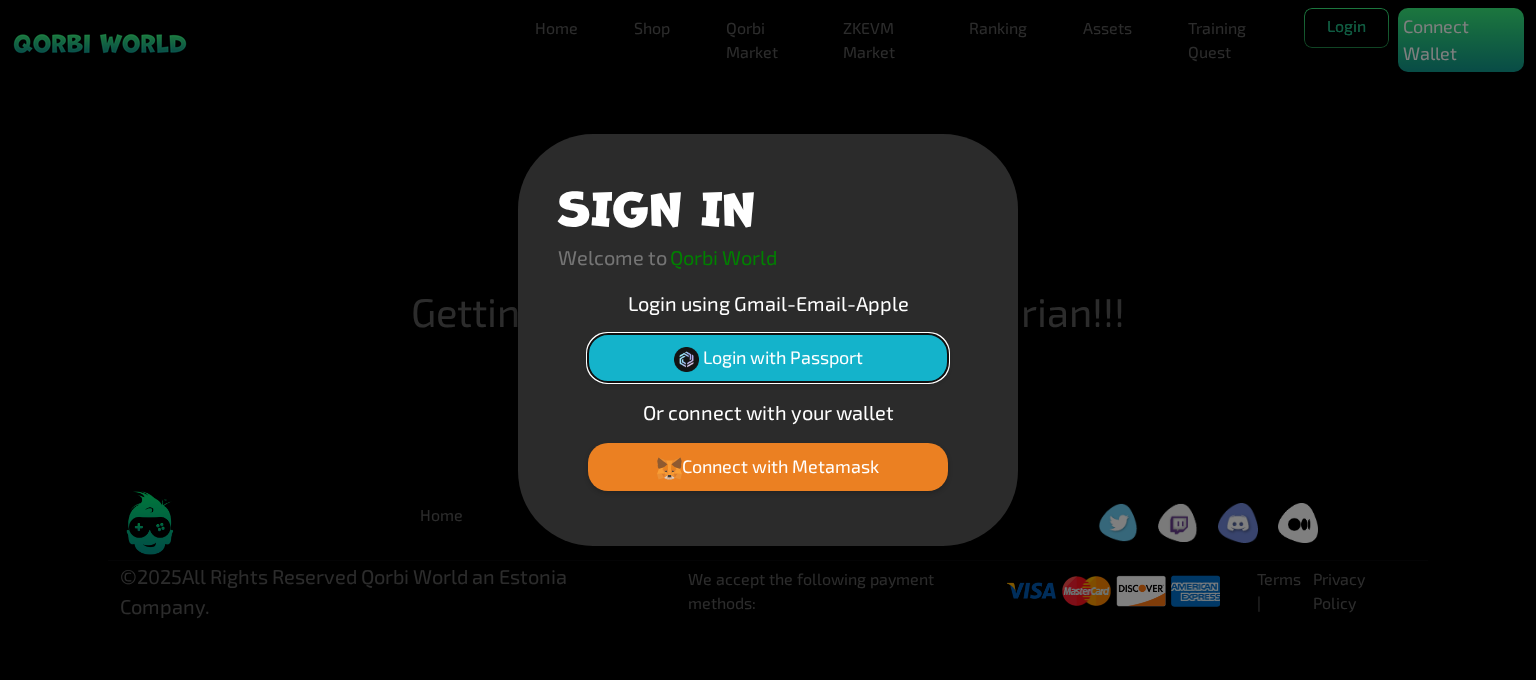 click on "Login with Passport" at bounding box center [768, 358] 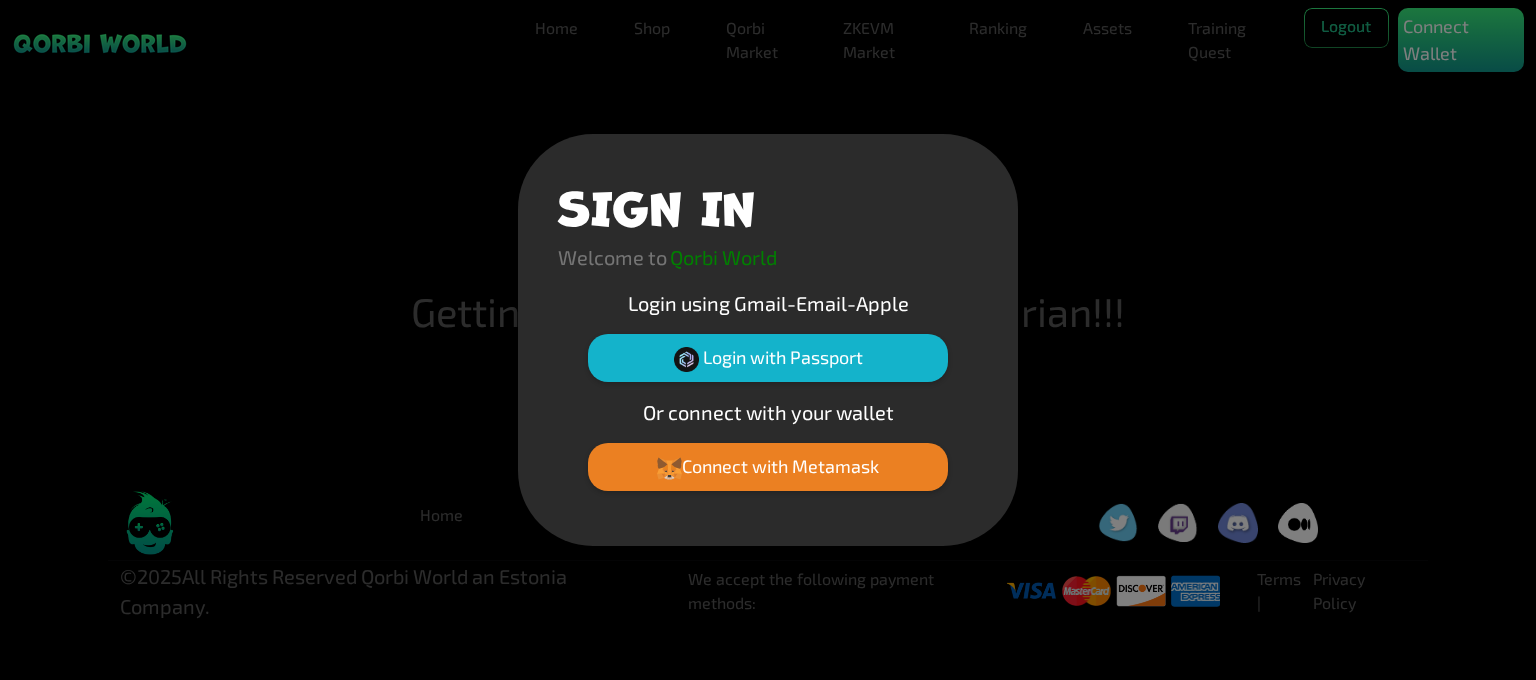 scroll, scrollTop: 0, scrollLeft: 0, axis: both 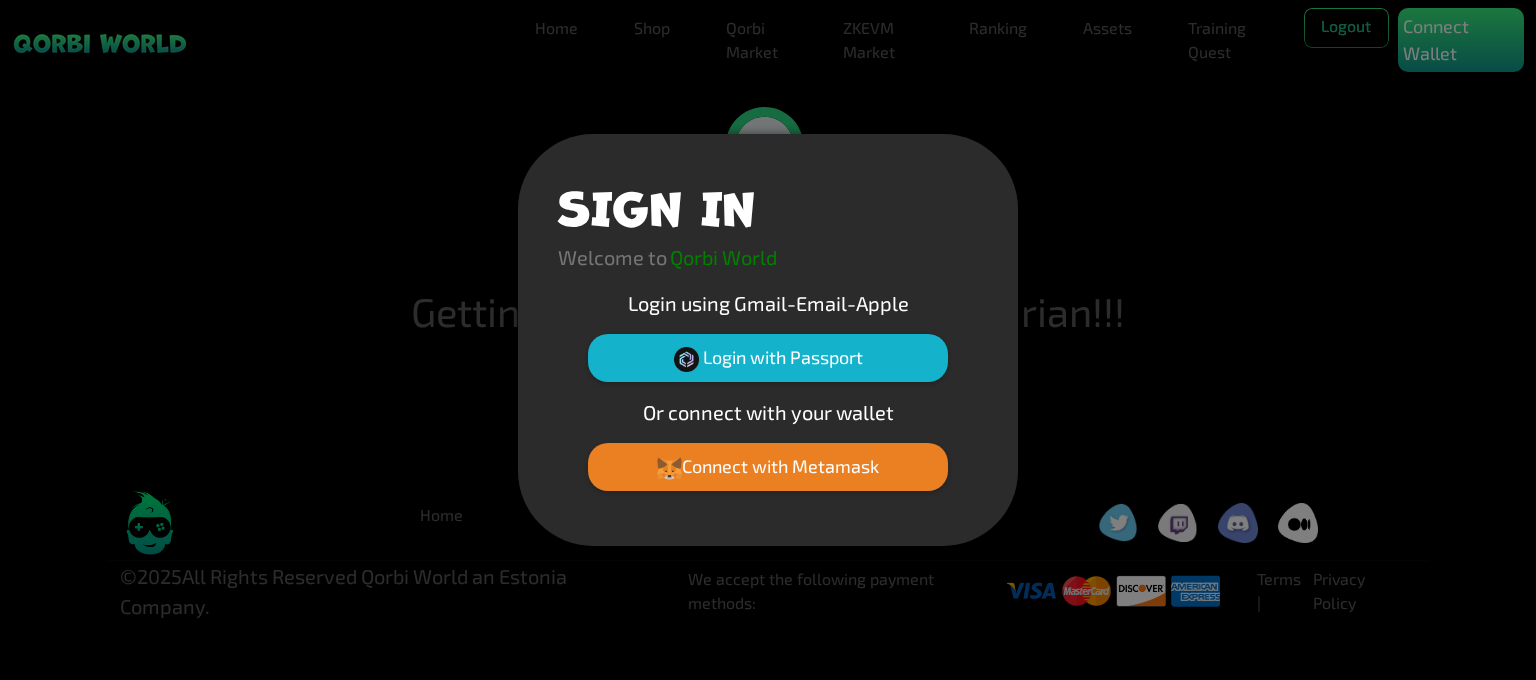 click on "Login using Gmail-Email-Apple" at bounding box center (768, 303) 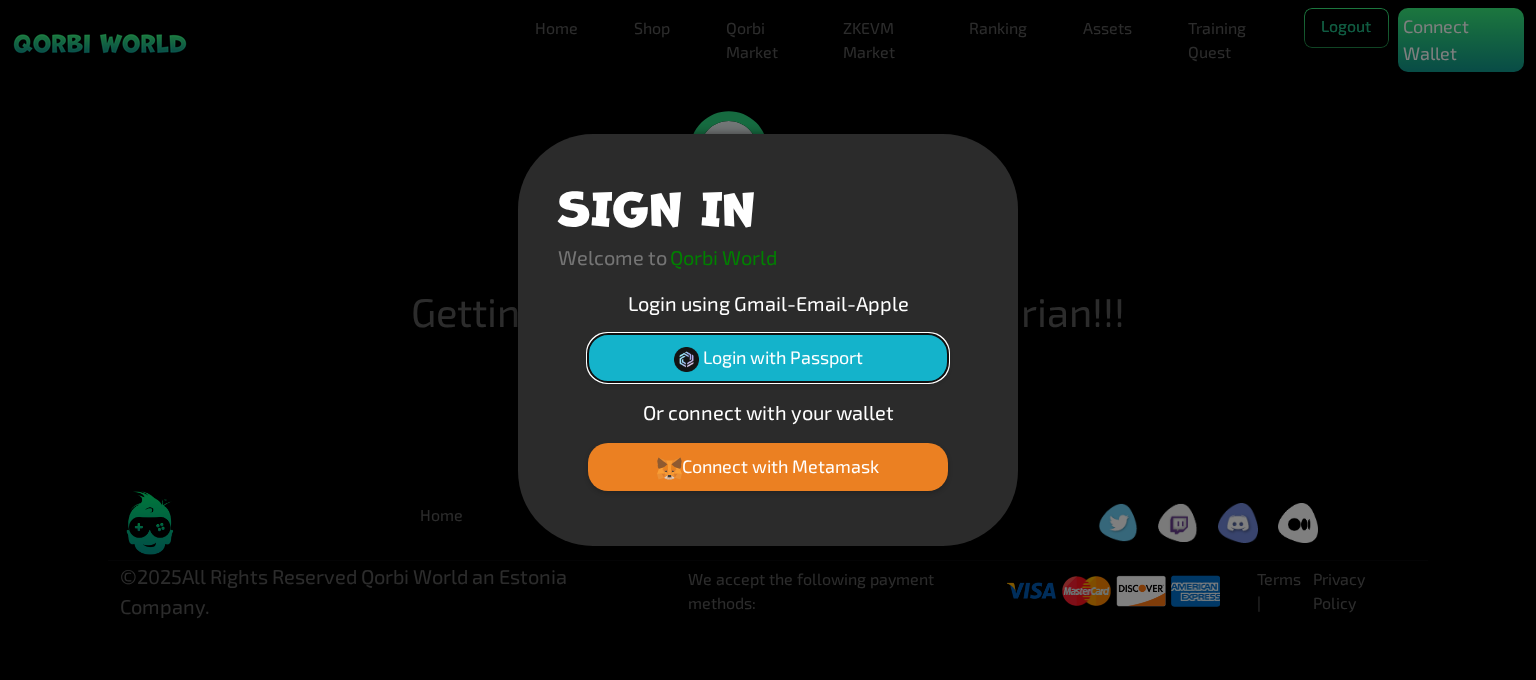 click on "Login with Passport" at bounding box center (768, 358) 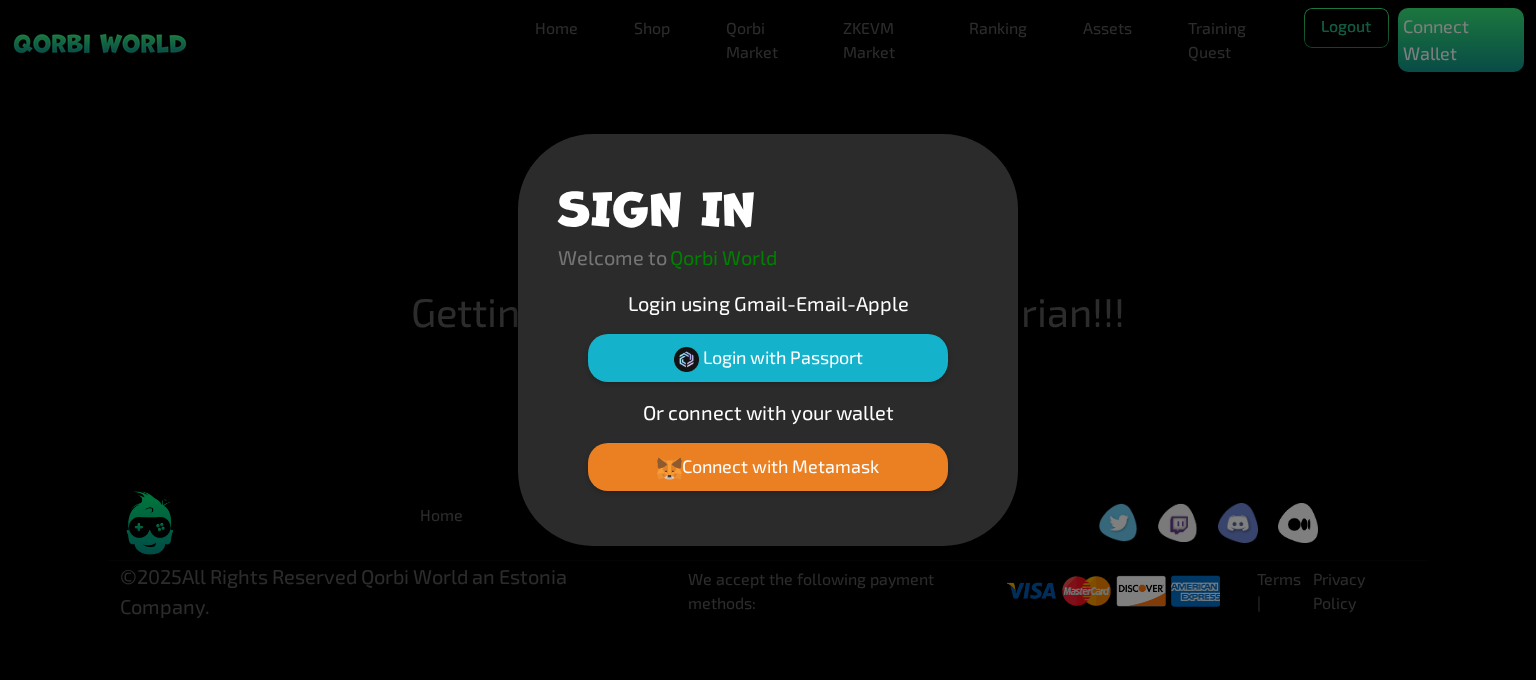 scroll, scrollTop: 0, scrollLeft: 0, axis: both 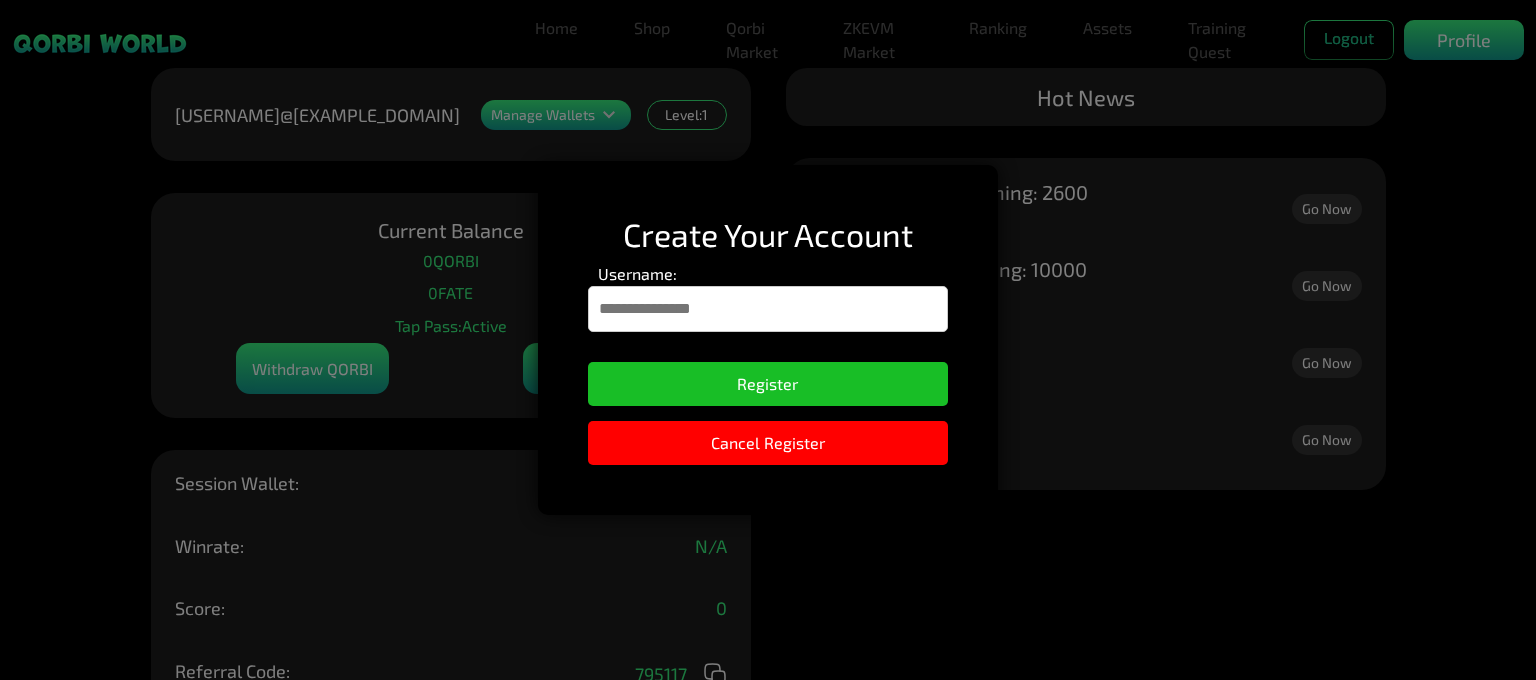 click on "Username:" at bounding box center (768, 309) 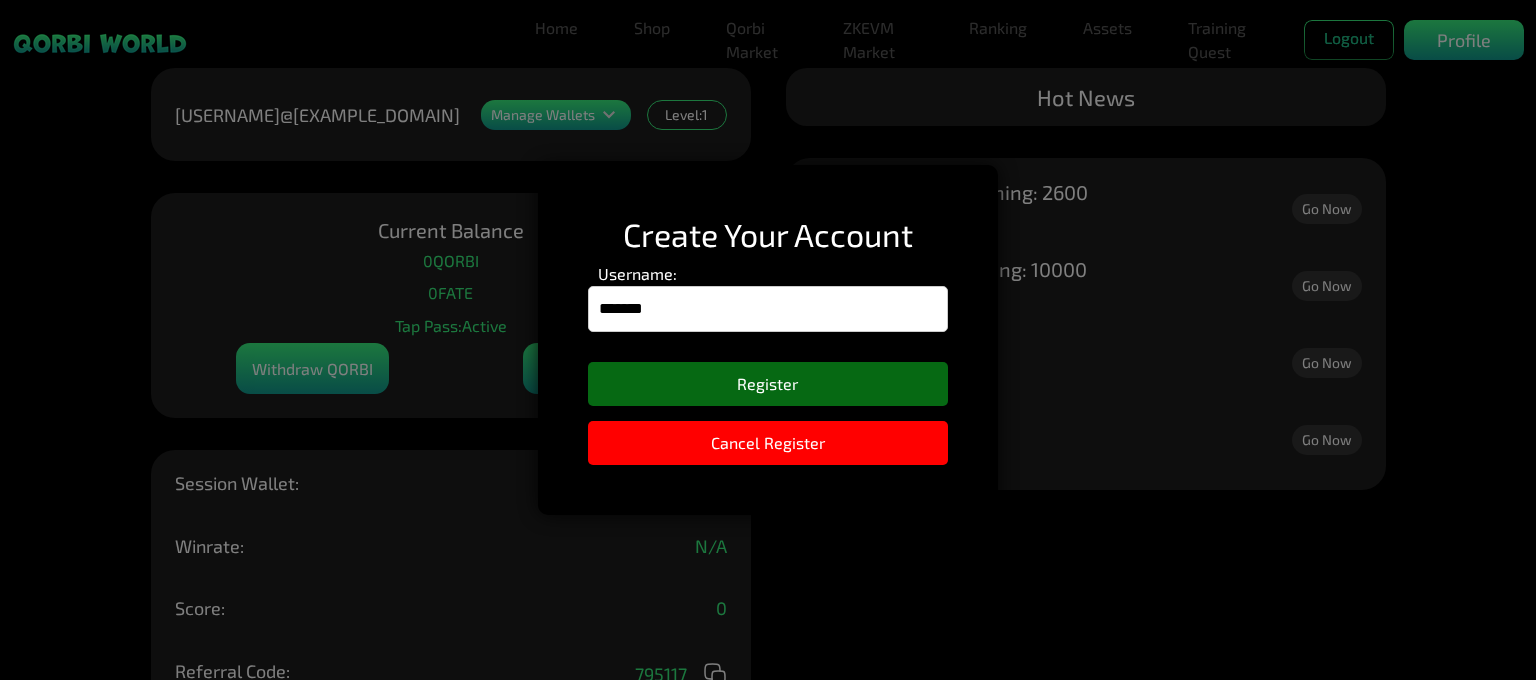 type on "*******" 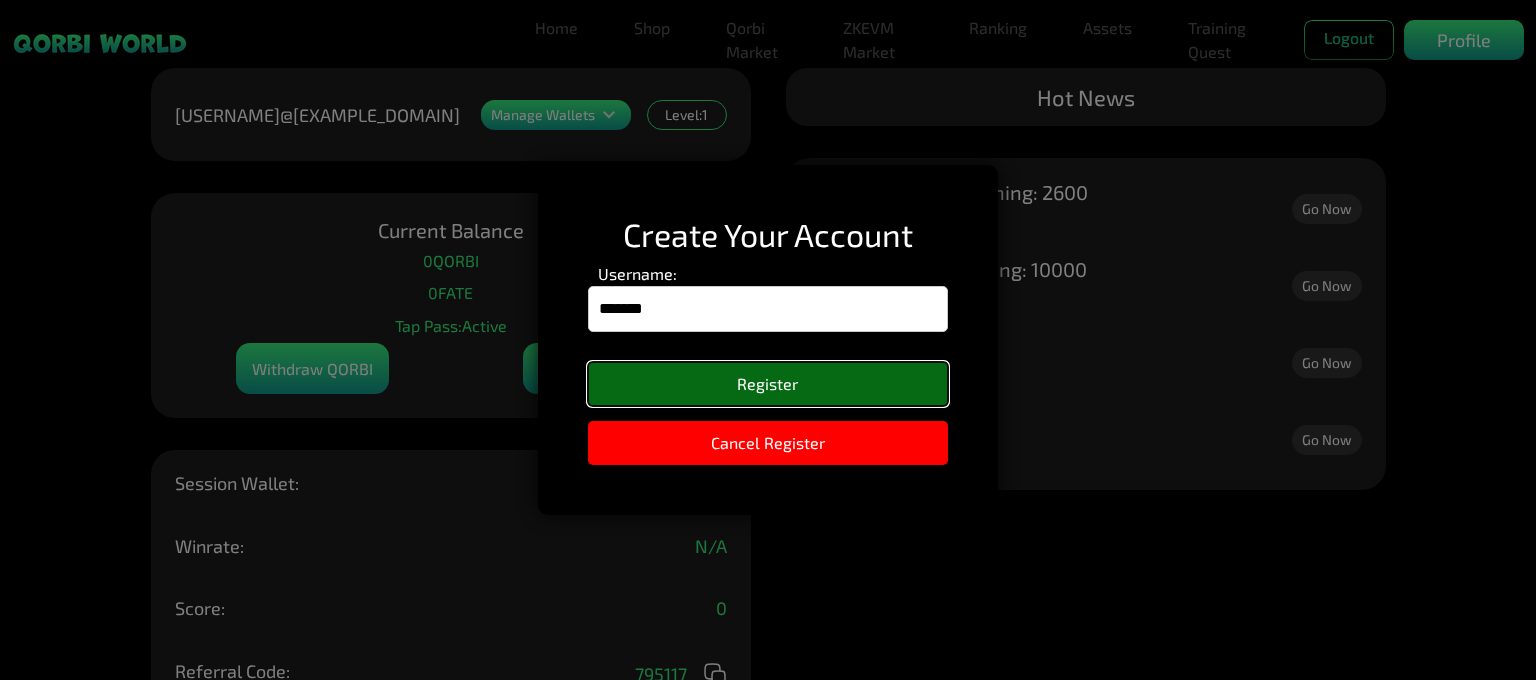 click on "Register" at bounding box center (768, 384) 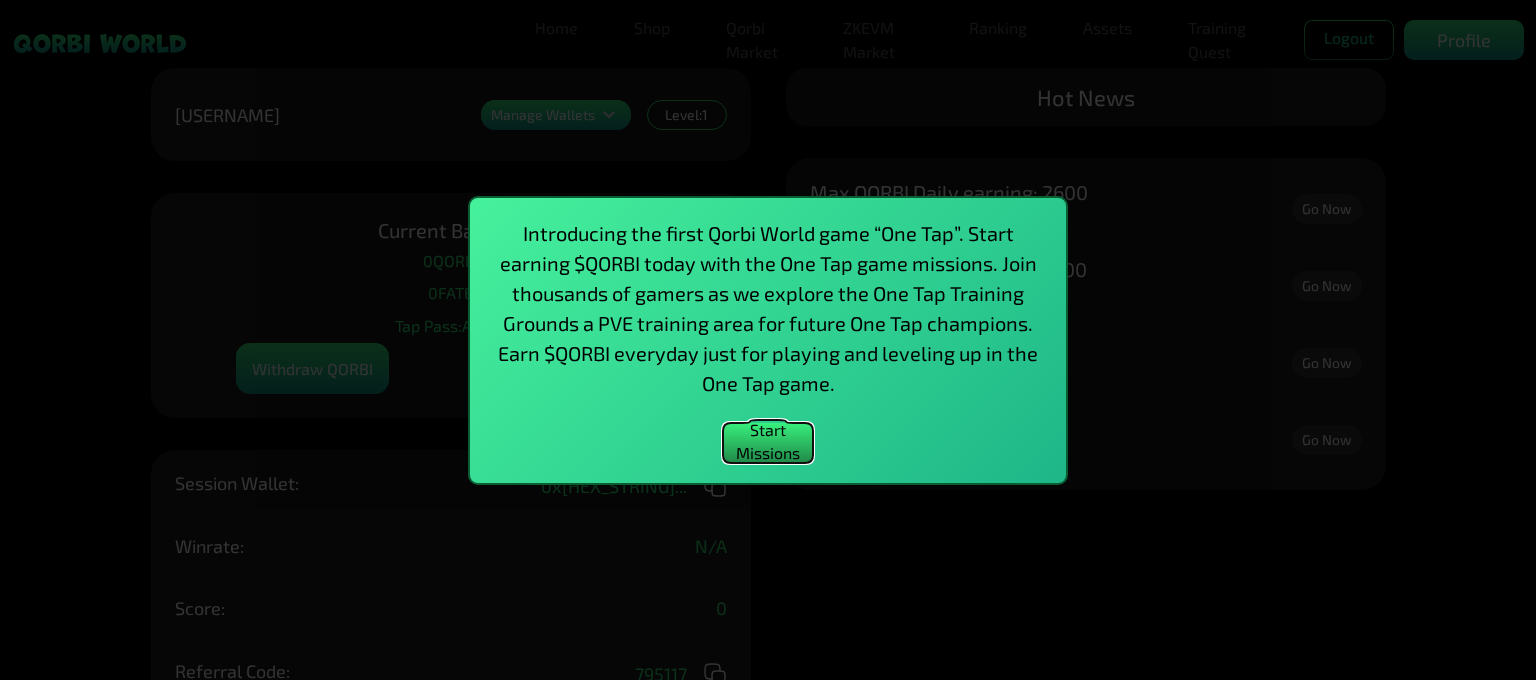 click on "Start Missions" at bounding box center [768, 443] 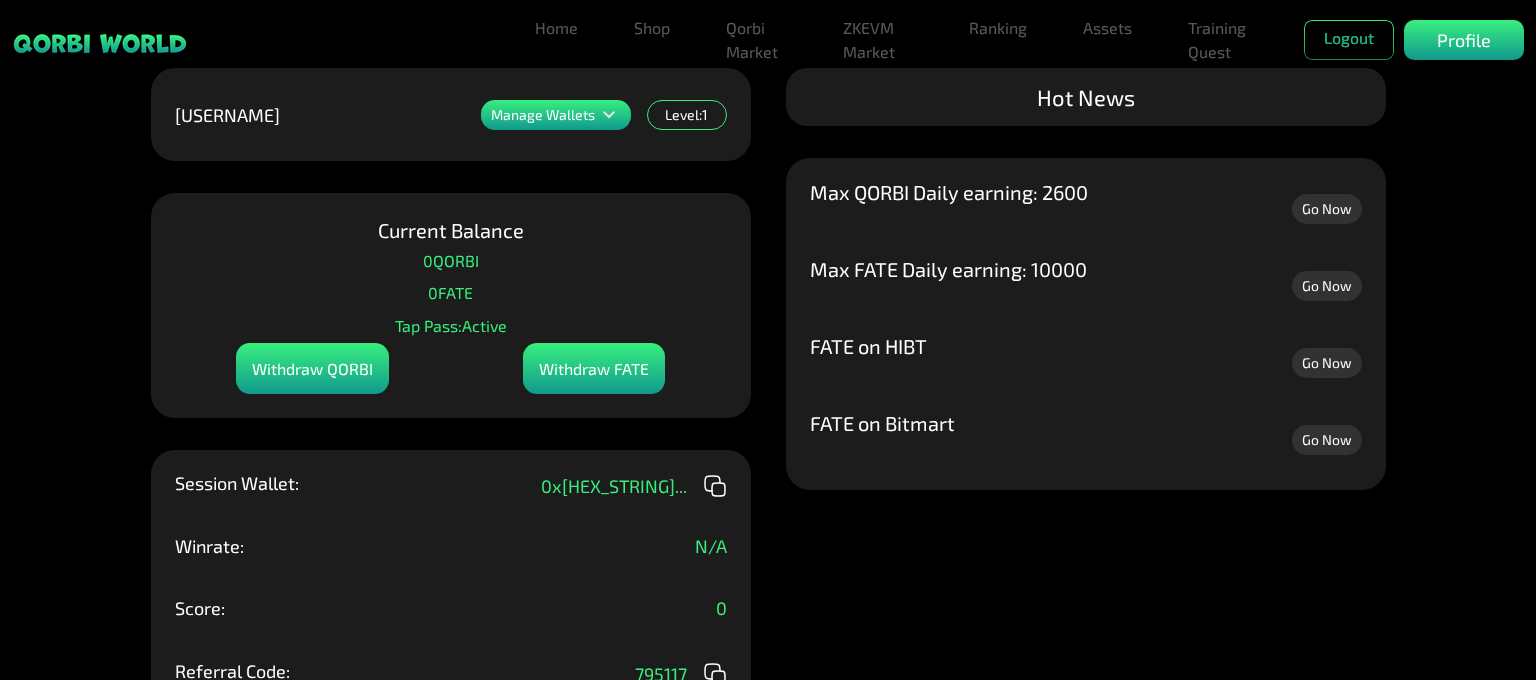 click on "Manage Wallets" at bounding box center [543, 115] 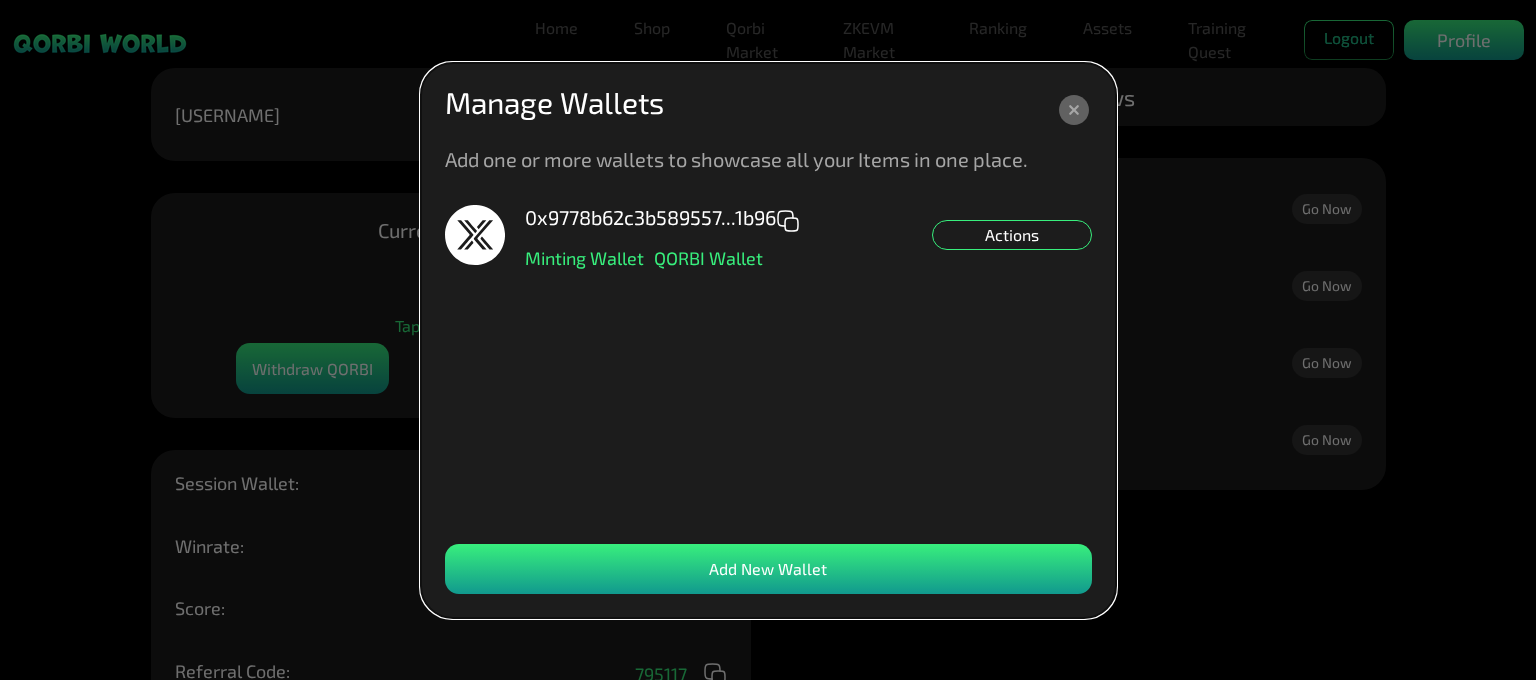 click on "Actions" at bounding box center [1012, 235] 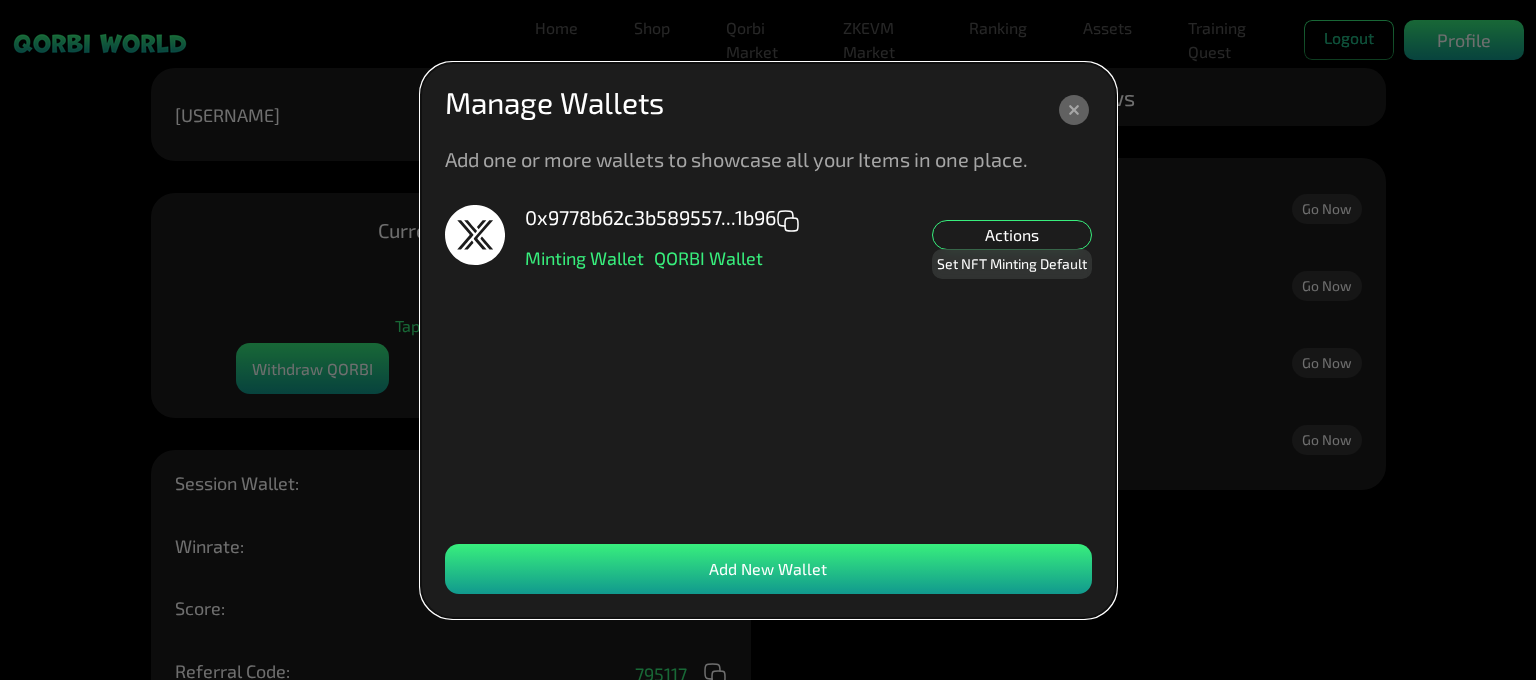 click 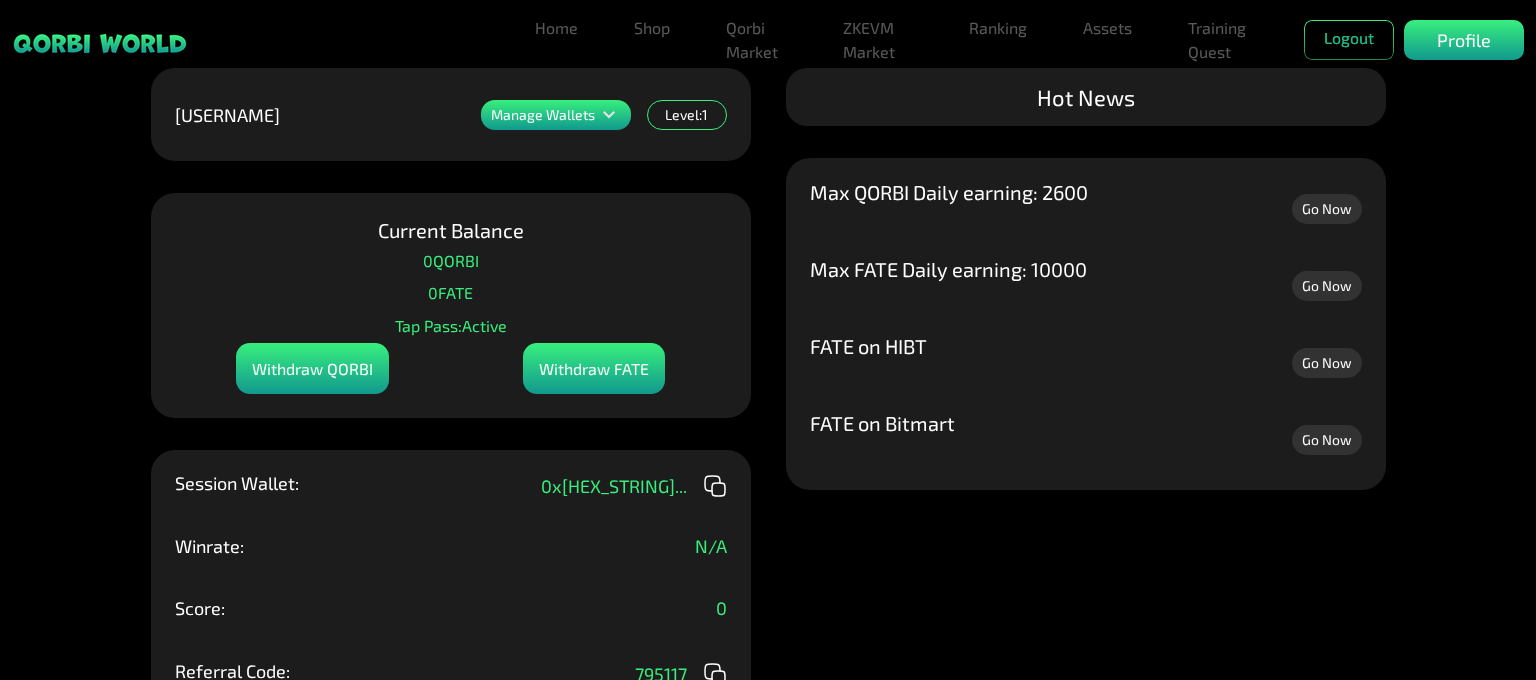 click on "Go Now" at bounding box center [1327, 209] 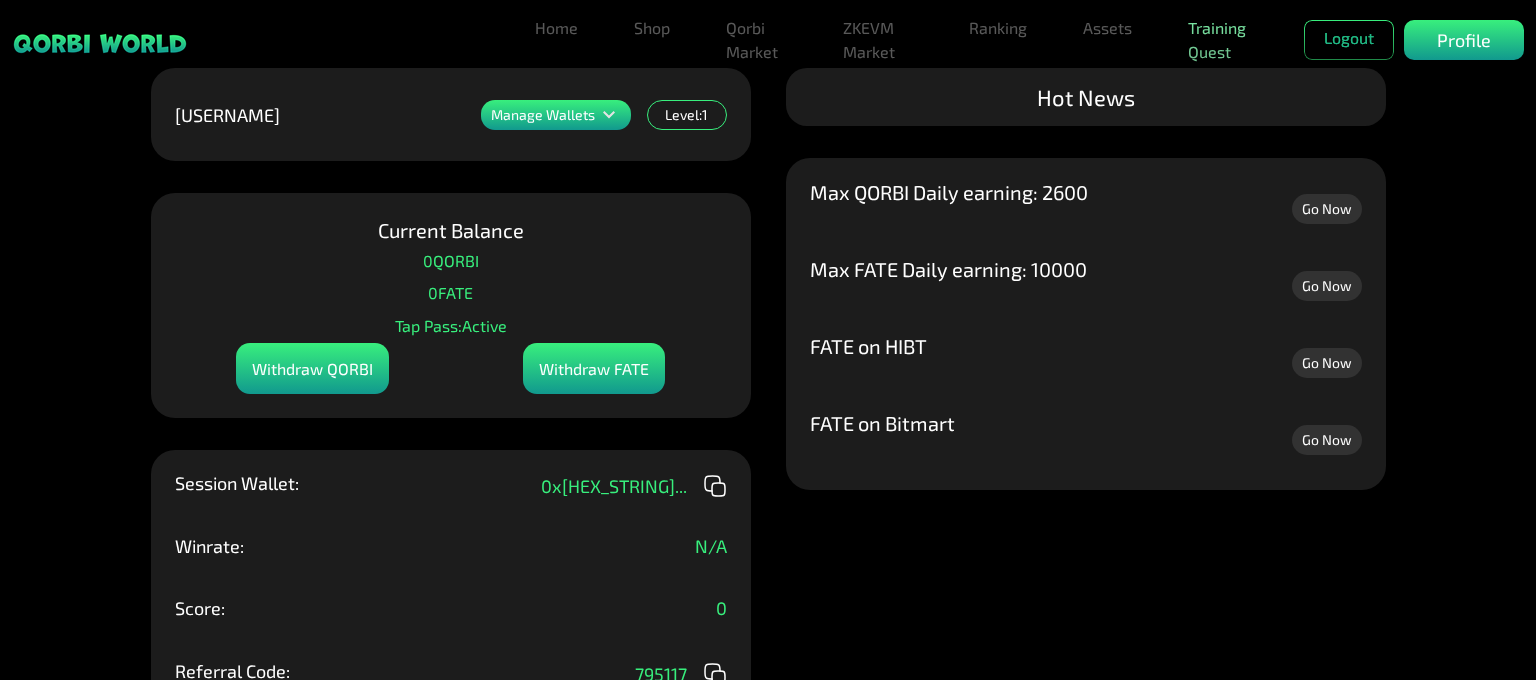 click on "Training Quest" at bounding box center [1222, 40] 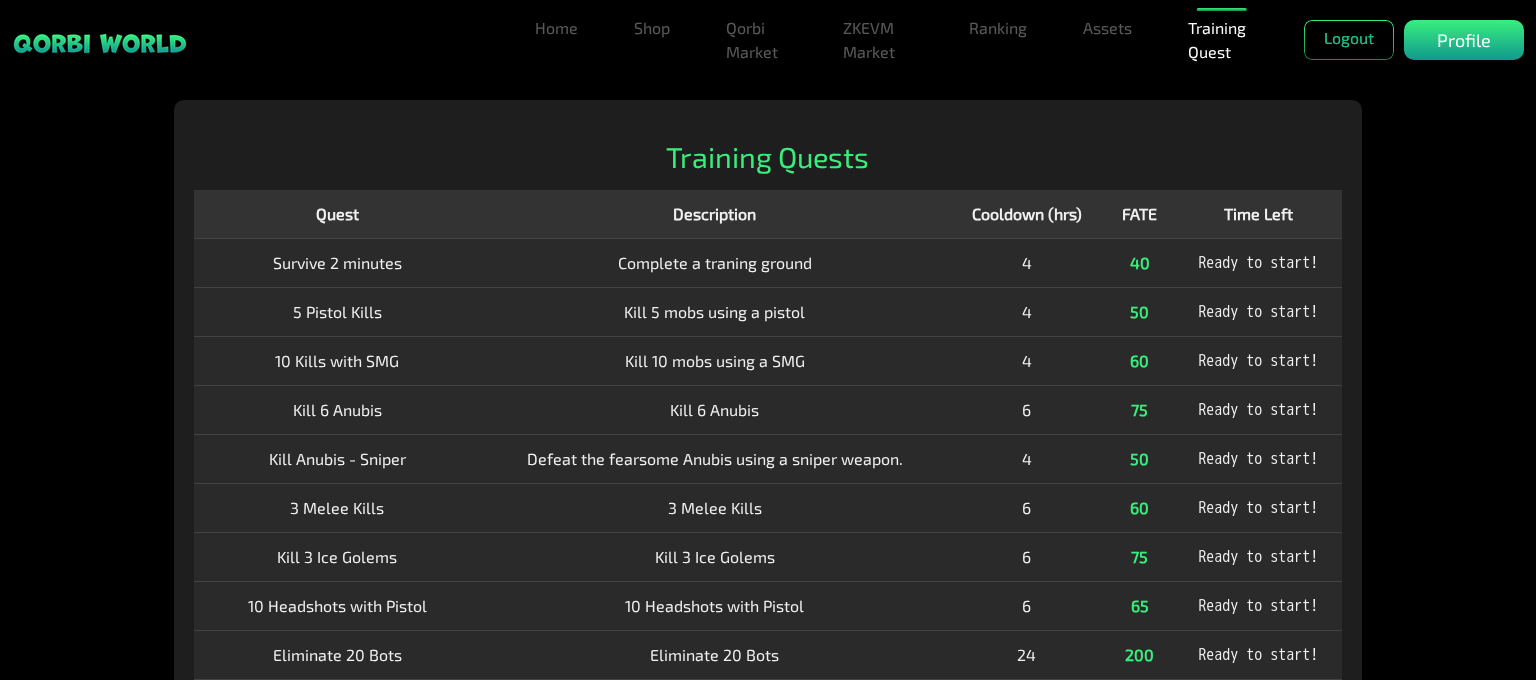 click on "Ready to start!" at bounding box center (1258, 263) 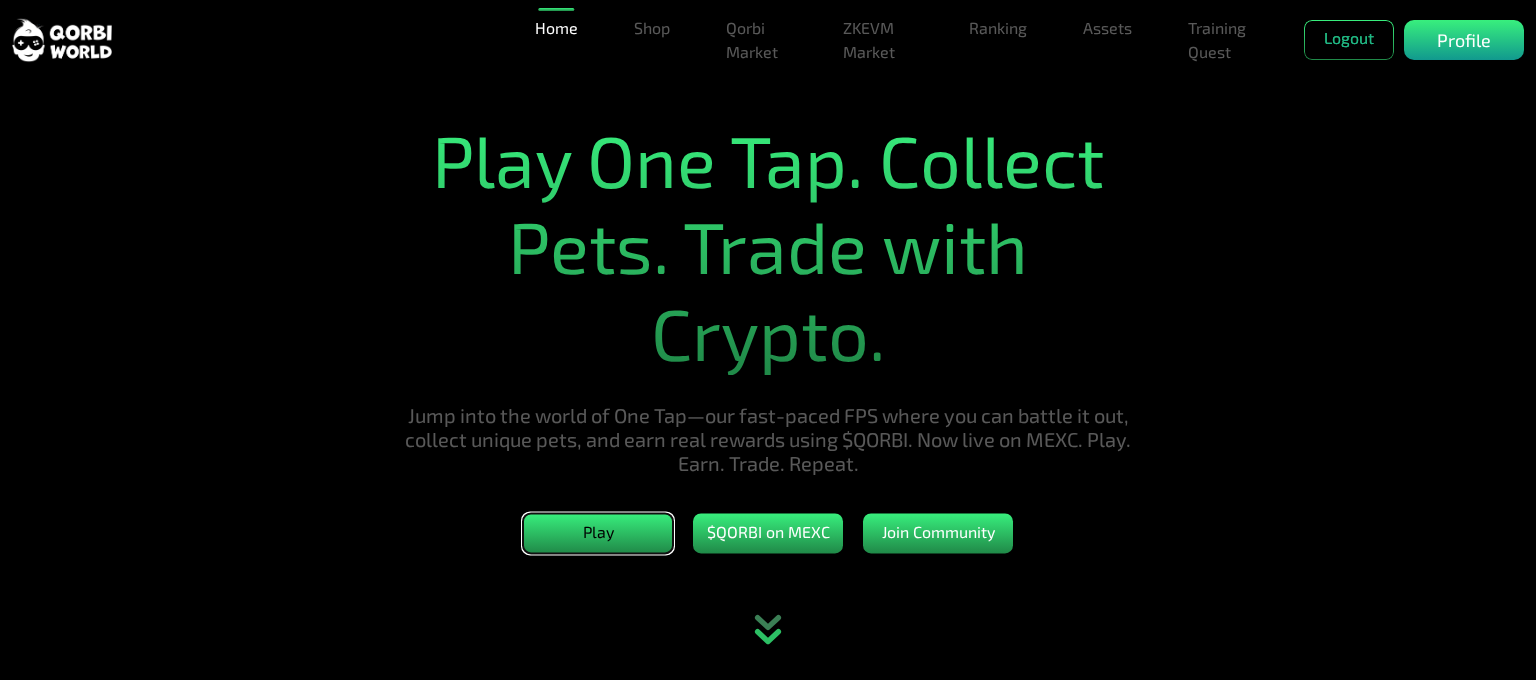 click on "Play" at bounding box center [598, 534] 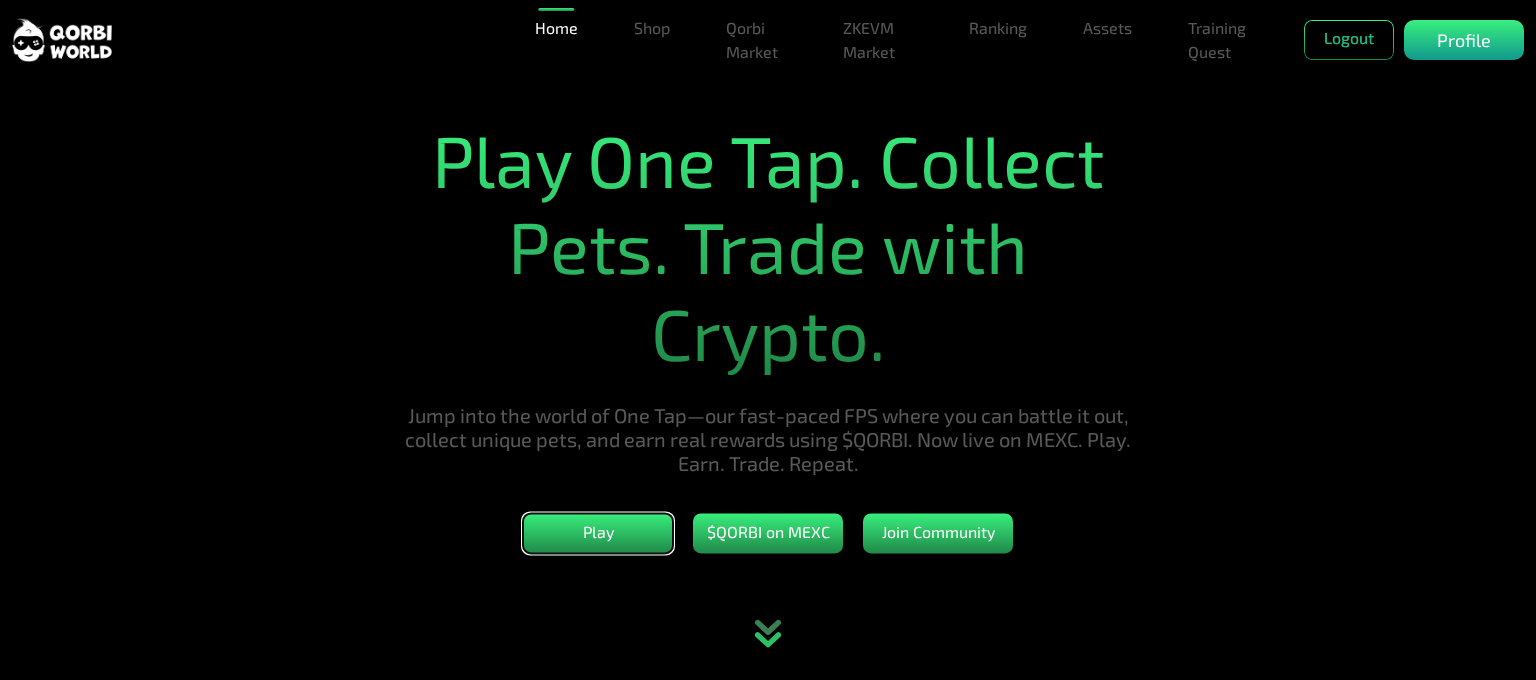 type 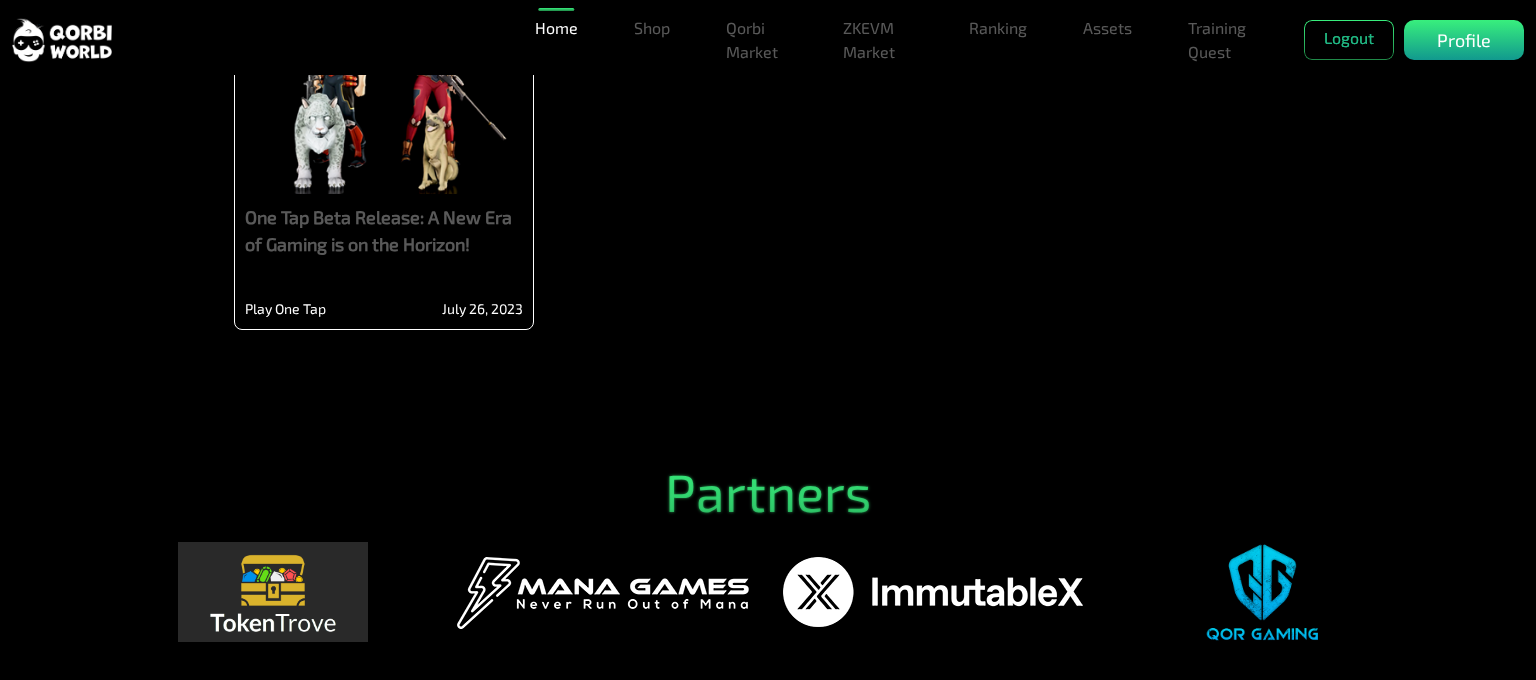 scroll, scrollTop: 4875, scrollLeft: 0, axis: vertical 